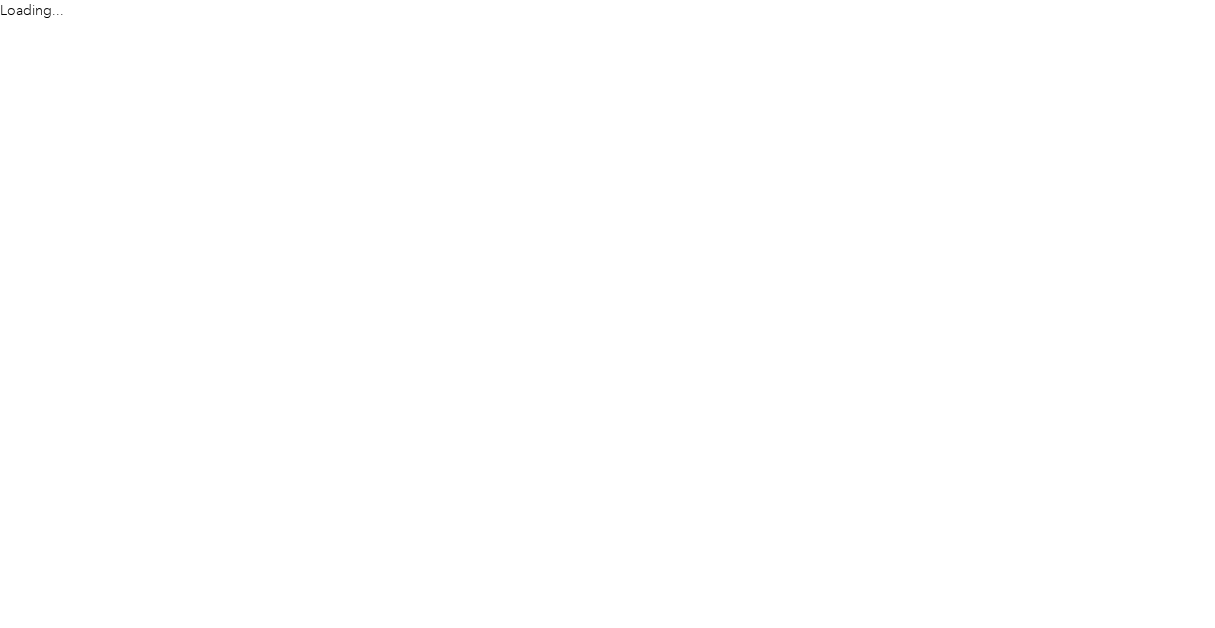 scroll, scrollTop: 0, scrollLeft: 0, axis: both 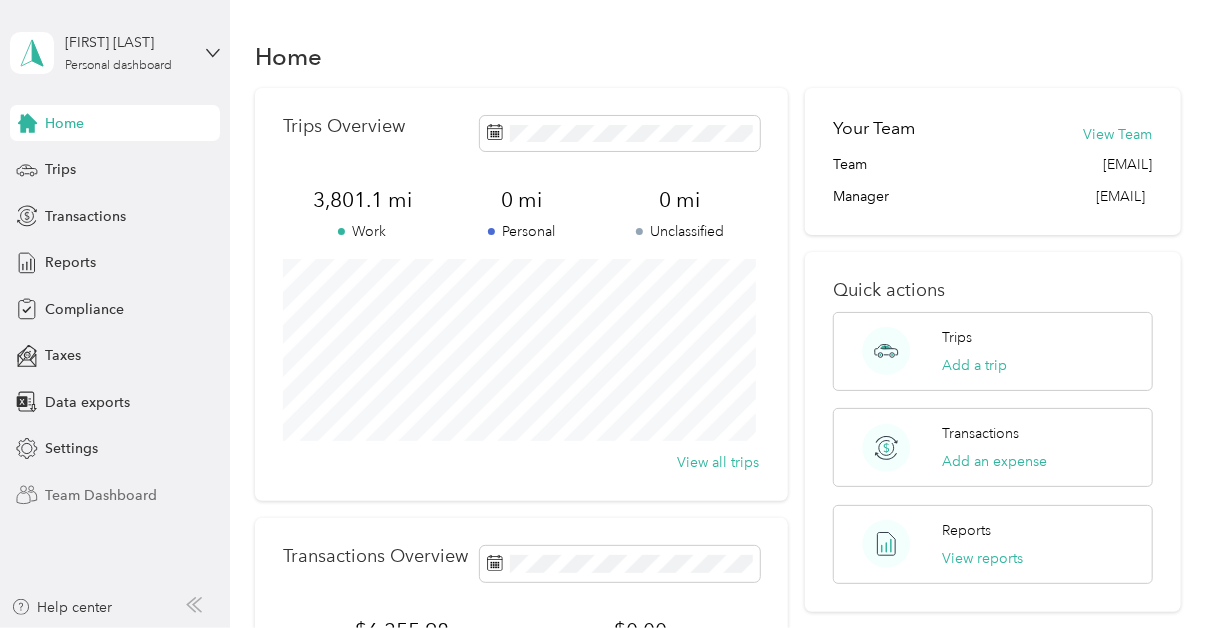 click on "Team Dashboard" at bounding box center [101, 495] 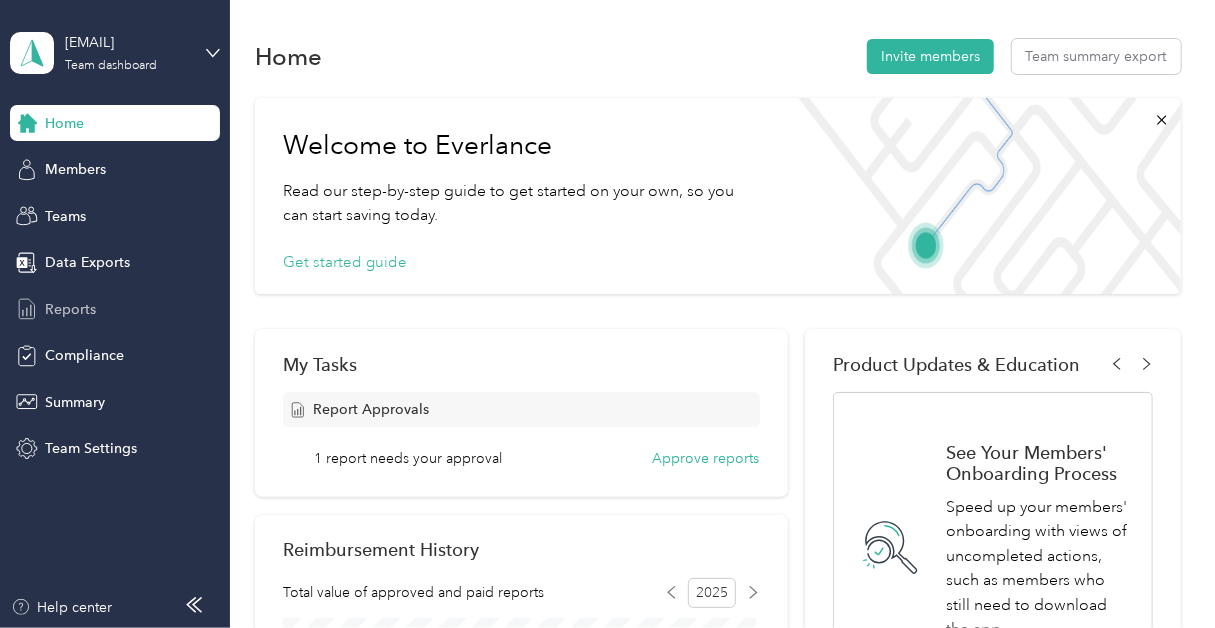 click on "Reports" at bounding box center [70, 309] 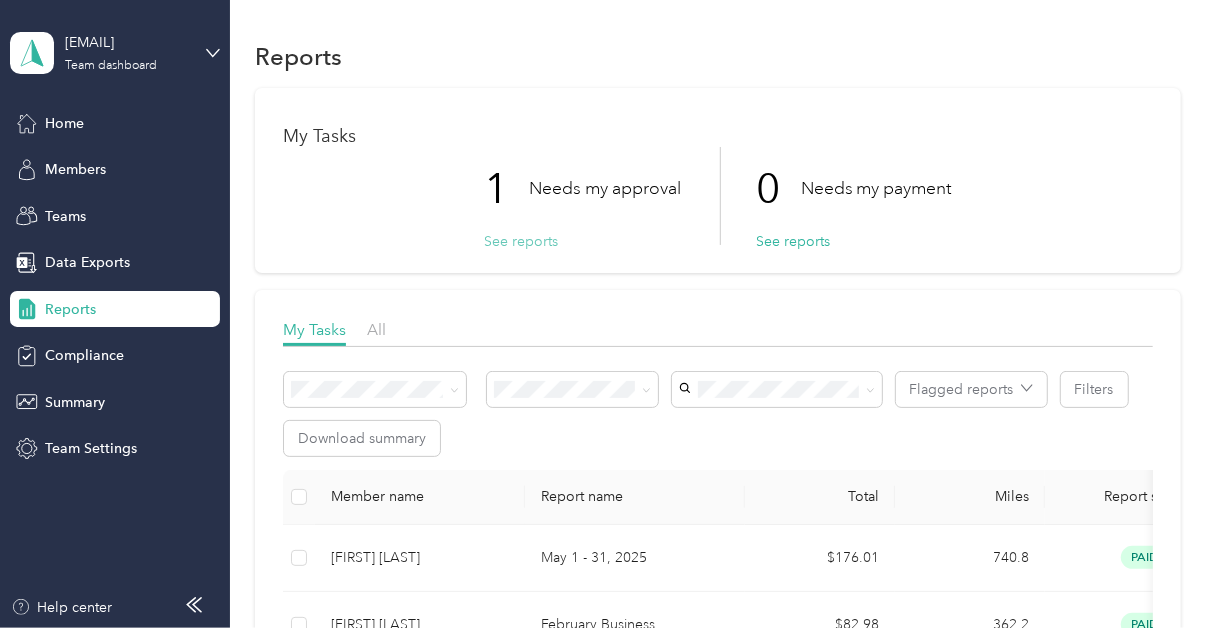click on "See reports" at bounding box center (521, 241) 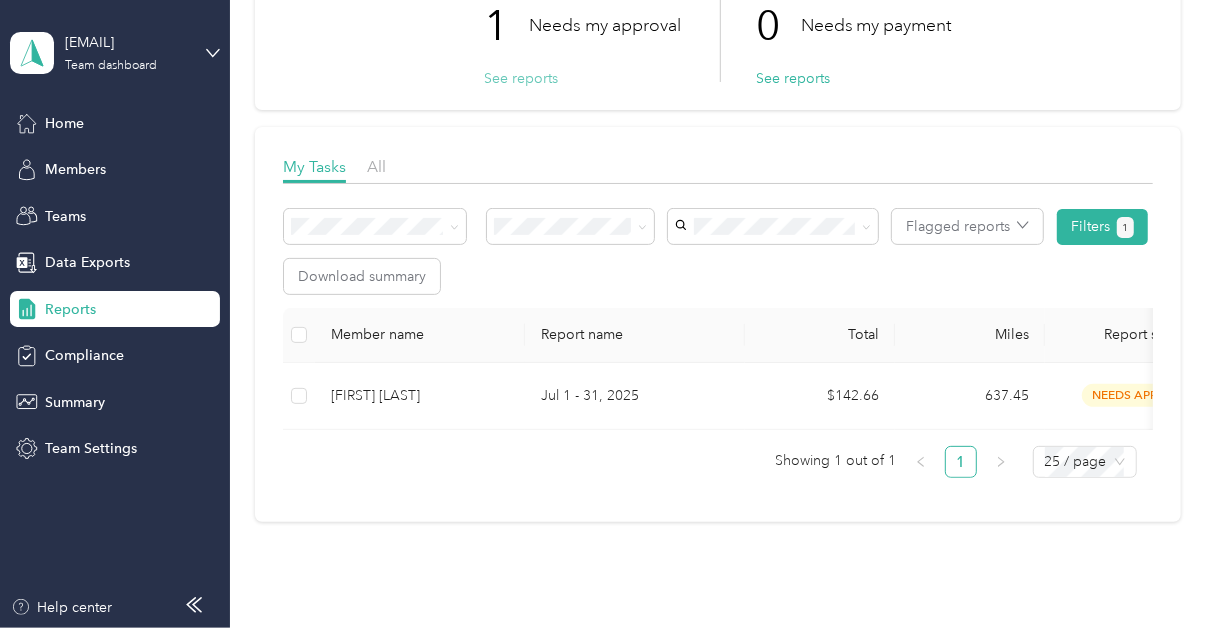 scroll, scrollTop: 200, scrollLeft: 0, axis: vertical 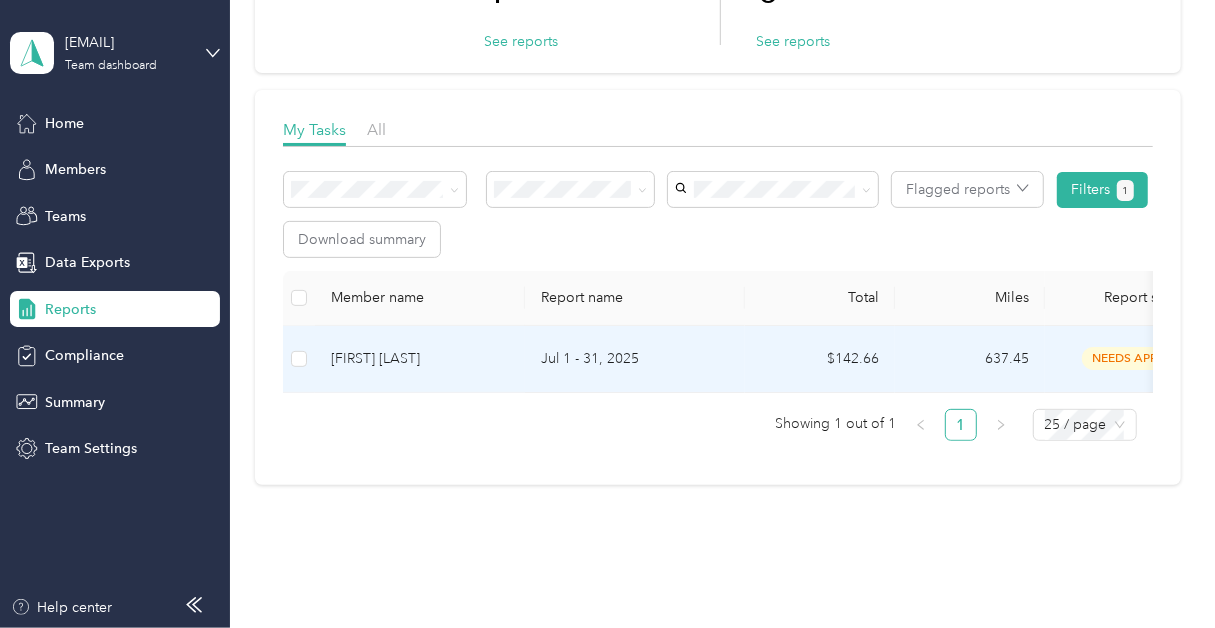 click on "[FIRST] [LAST]" at bounding box center (420, 359) 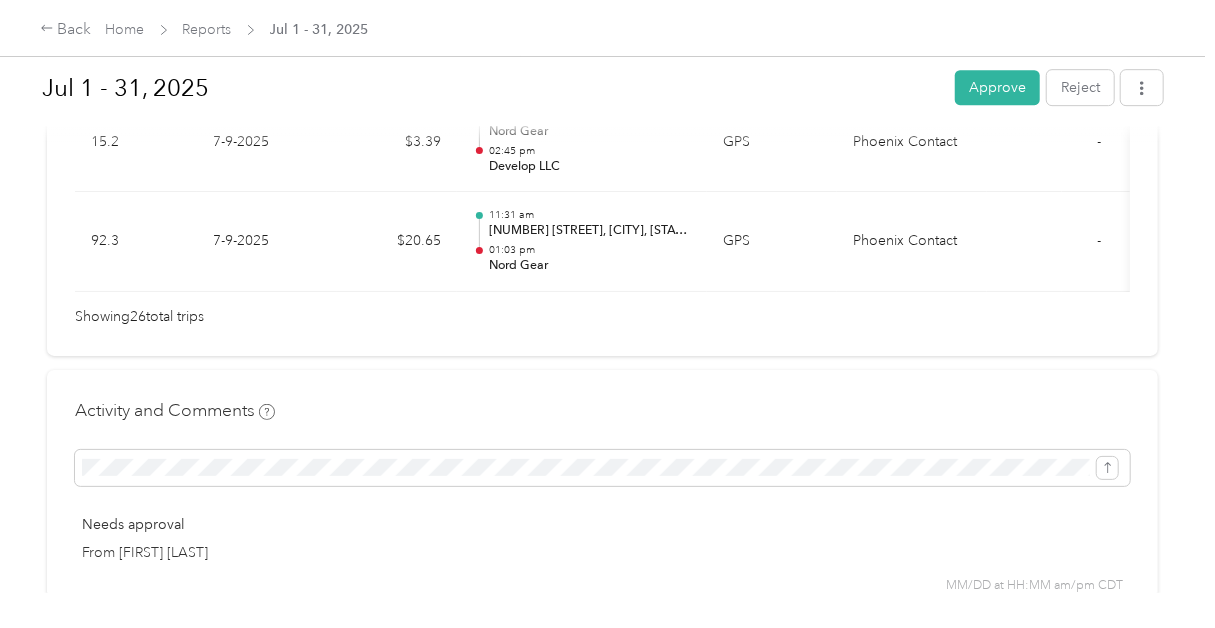 scroll, scrollTop: 2400, scrollLeft: 0, axis: vertical 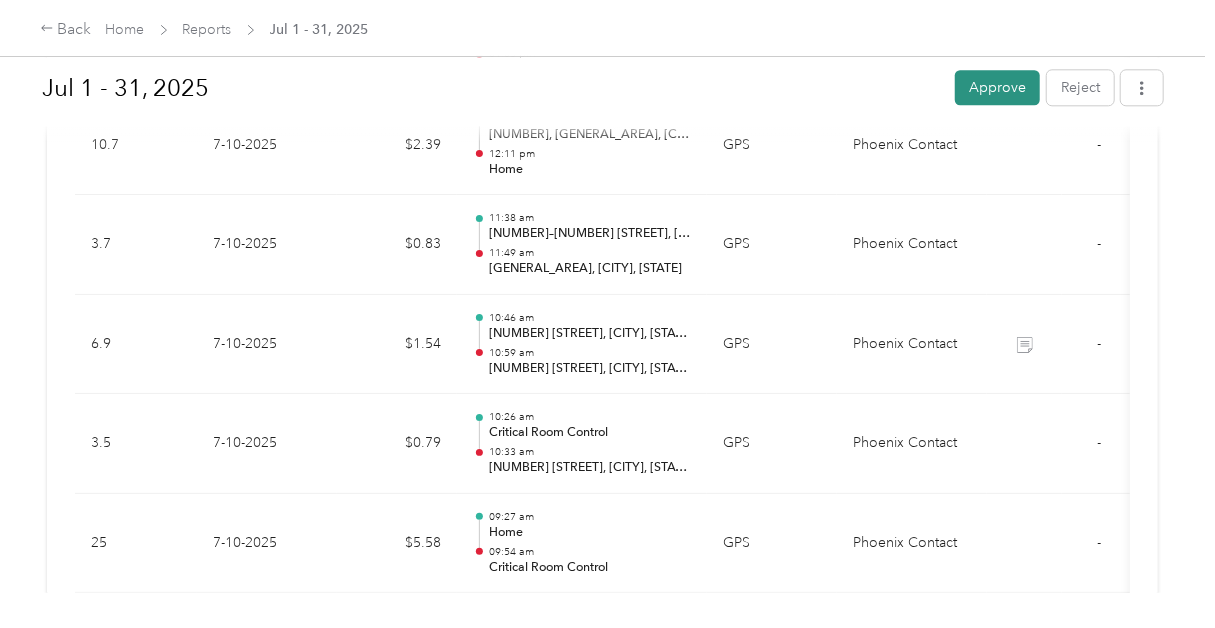 click on "Approve" at bounding box center [997, 87] 